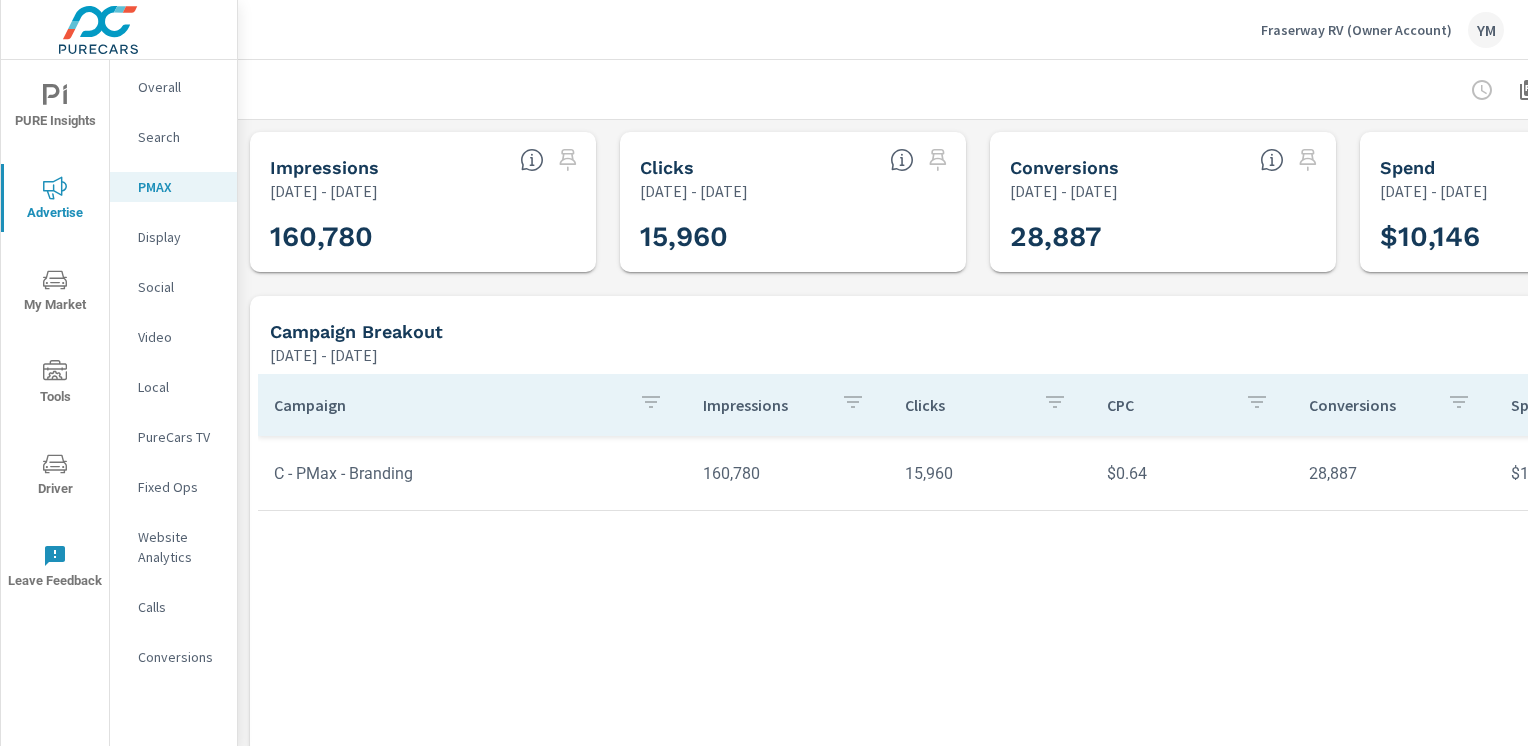 scroll, scrollTop: 0, scrollLeft: 0, axis: both 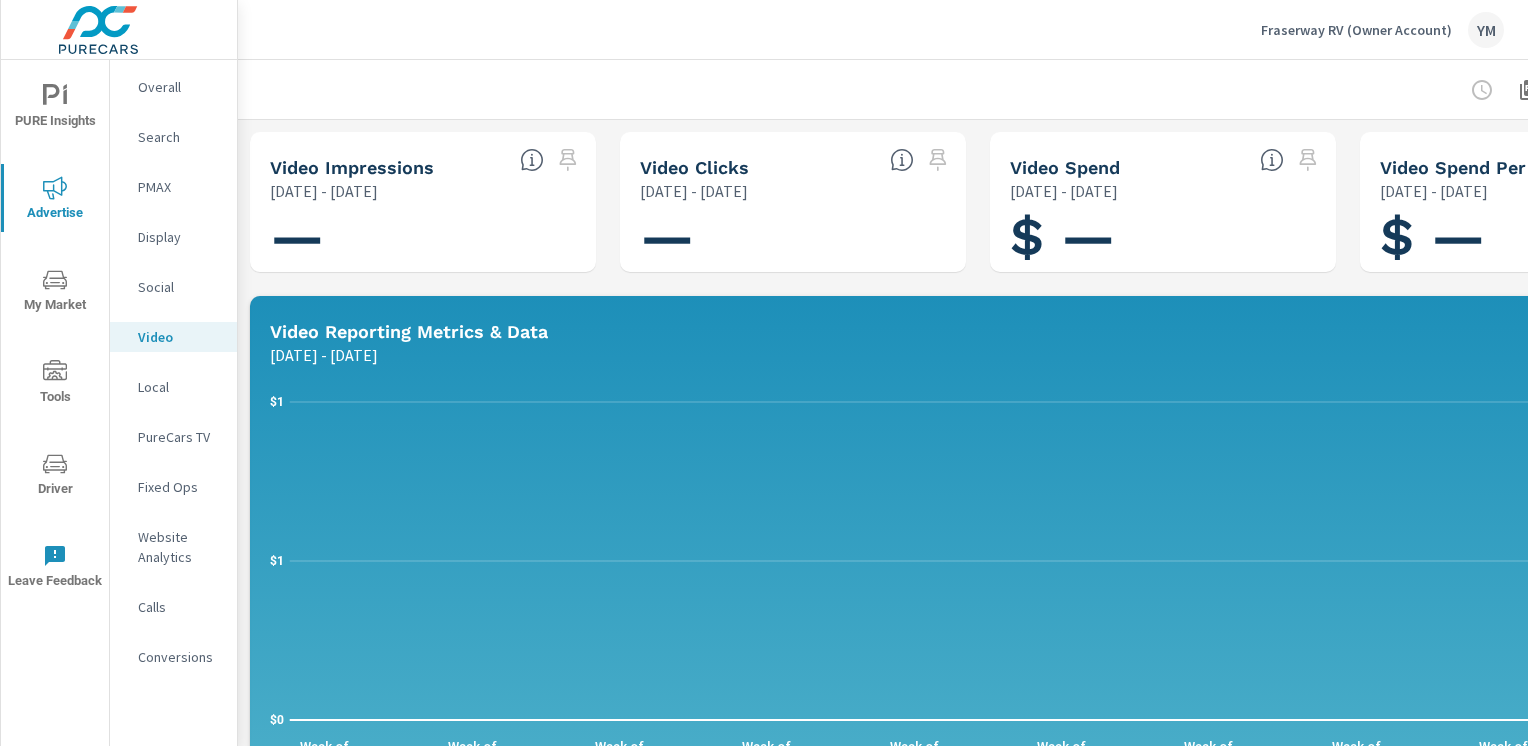 click on "Social" at bounding box center [179, 287] 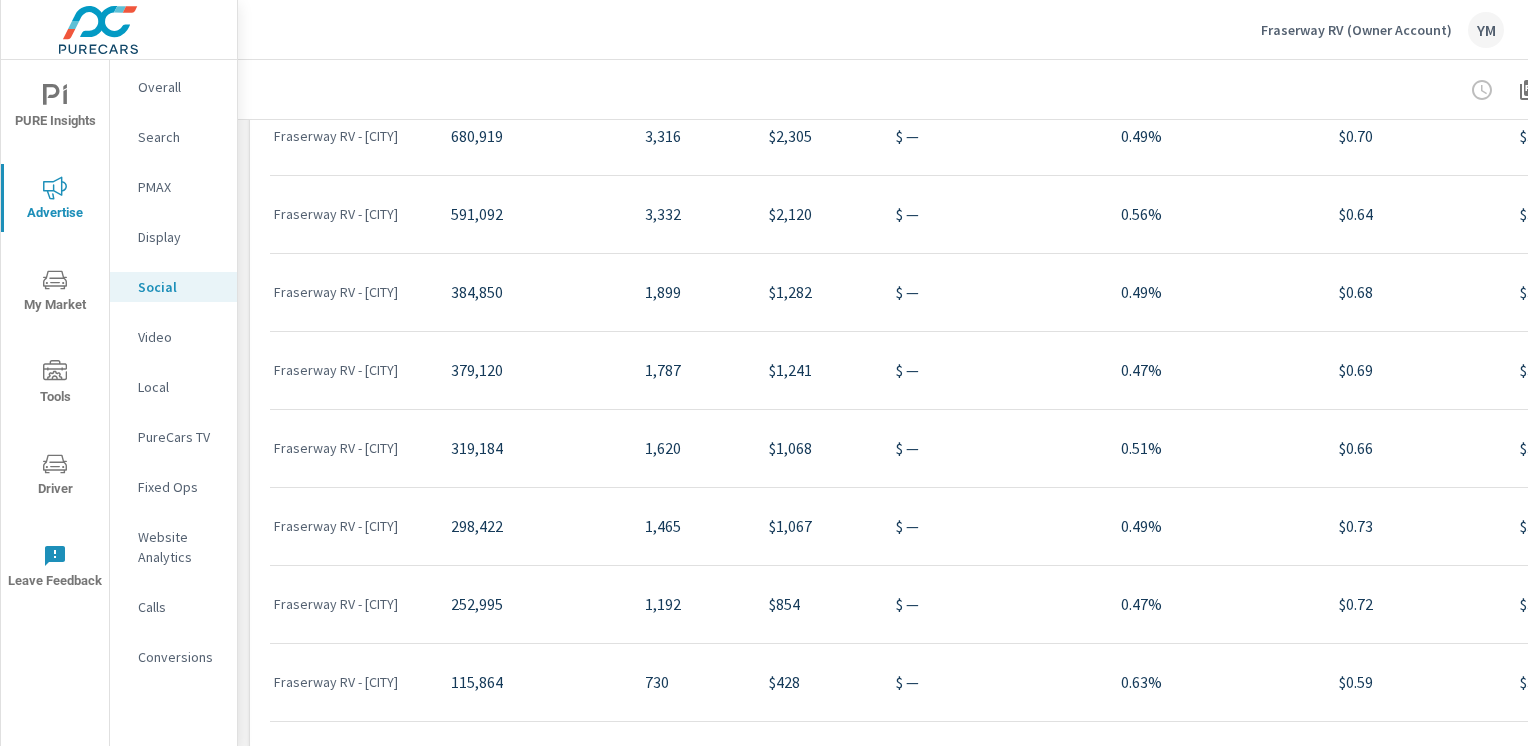 scroll, scrollTop: 1192, scrollLeft: 0, axis: vertical 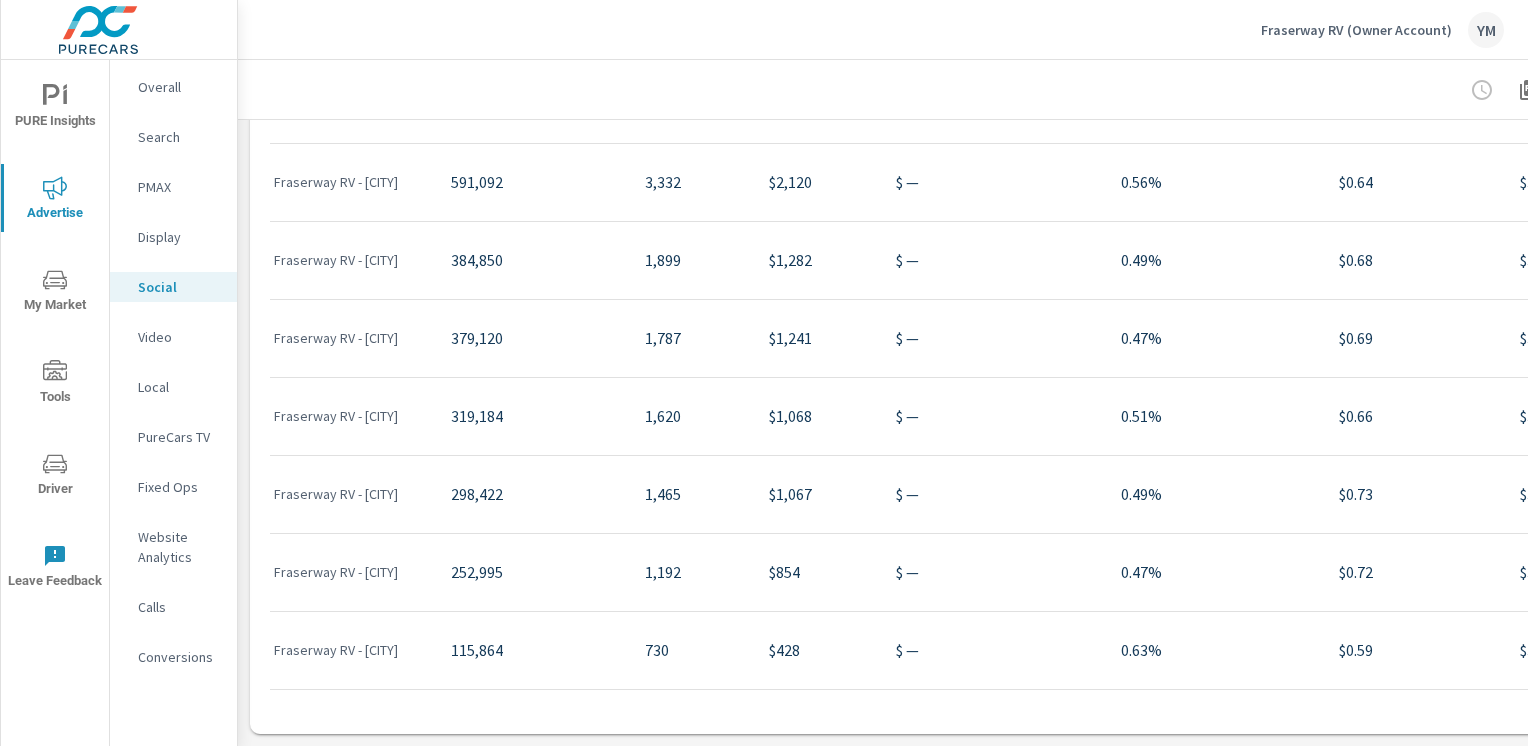click on "Display" at bounding box center [179, 237] 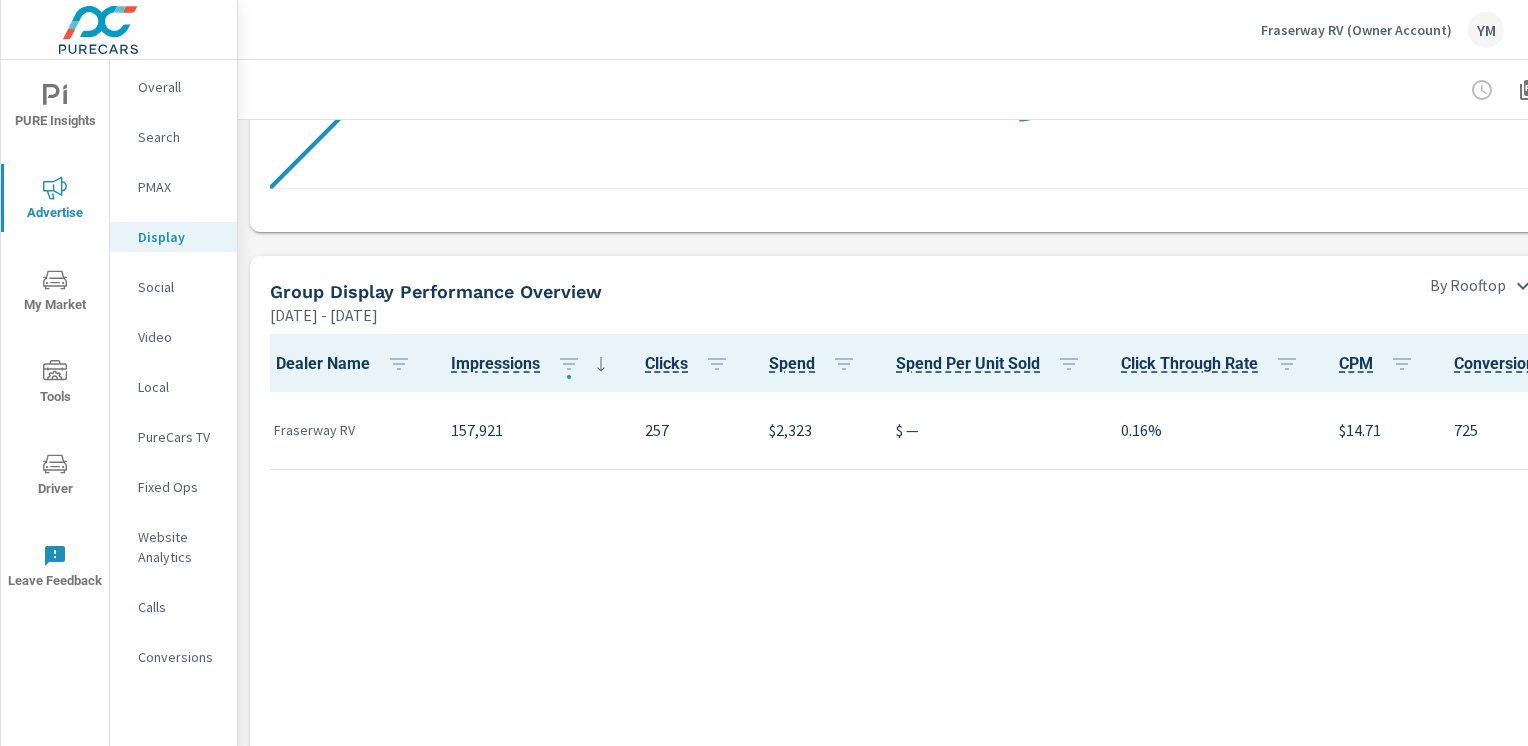 scroll, scrollTop: 692, scrollLeft: 0, axis: vertical 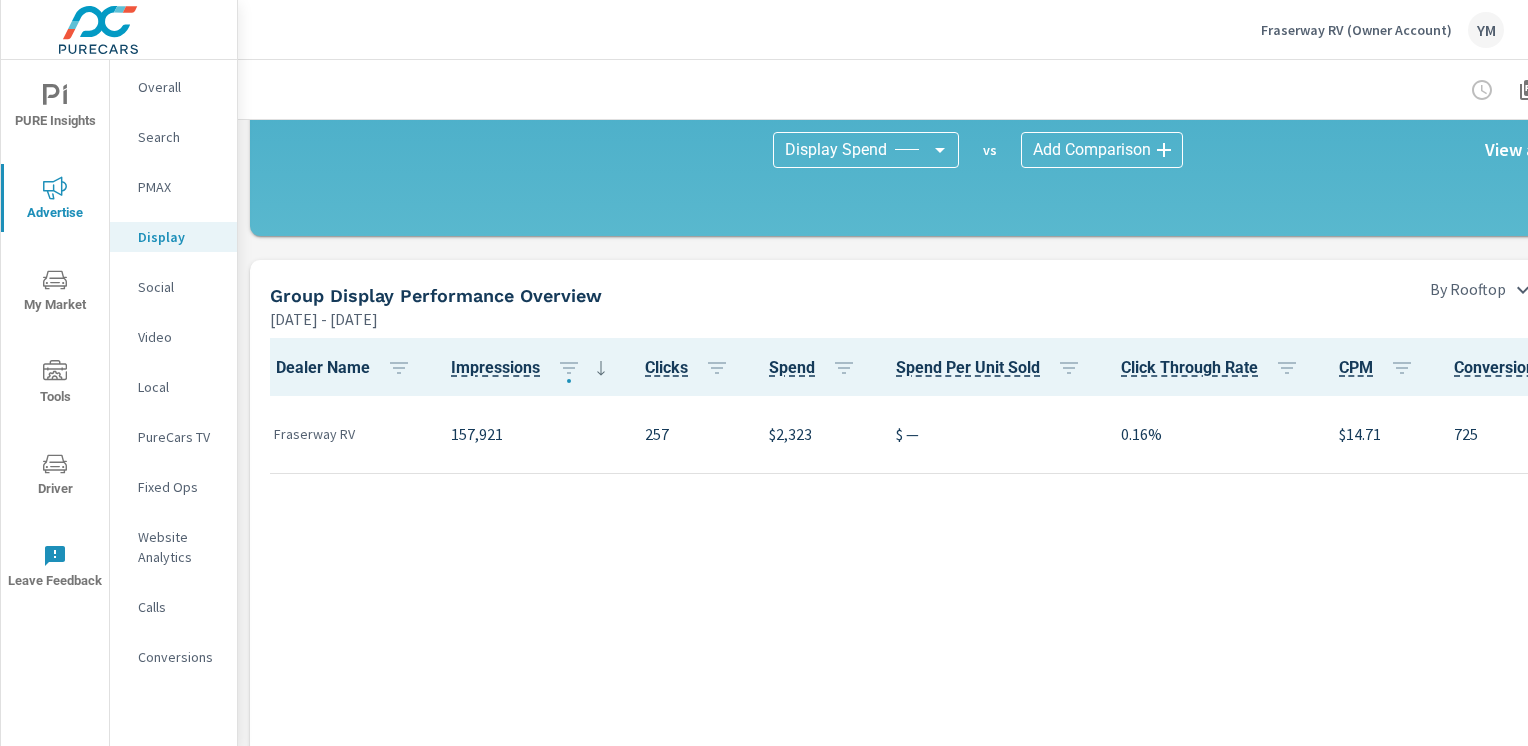 click on "Website Analytics" at bounding box center (179, 547) 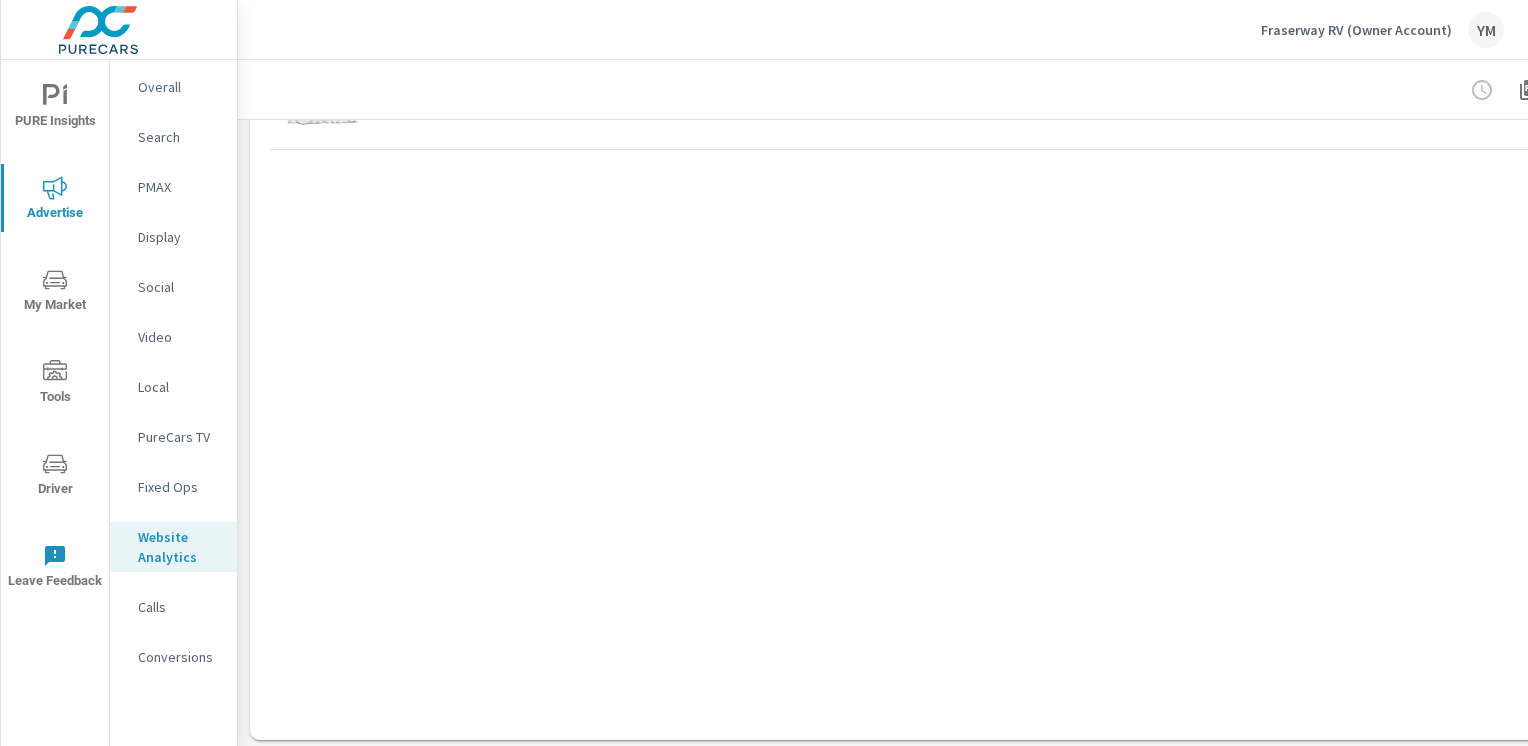 scroll, scrollTop: 2000, scrollLeft: 0, axis: vertical 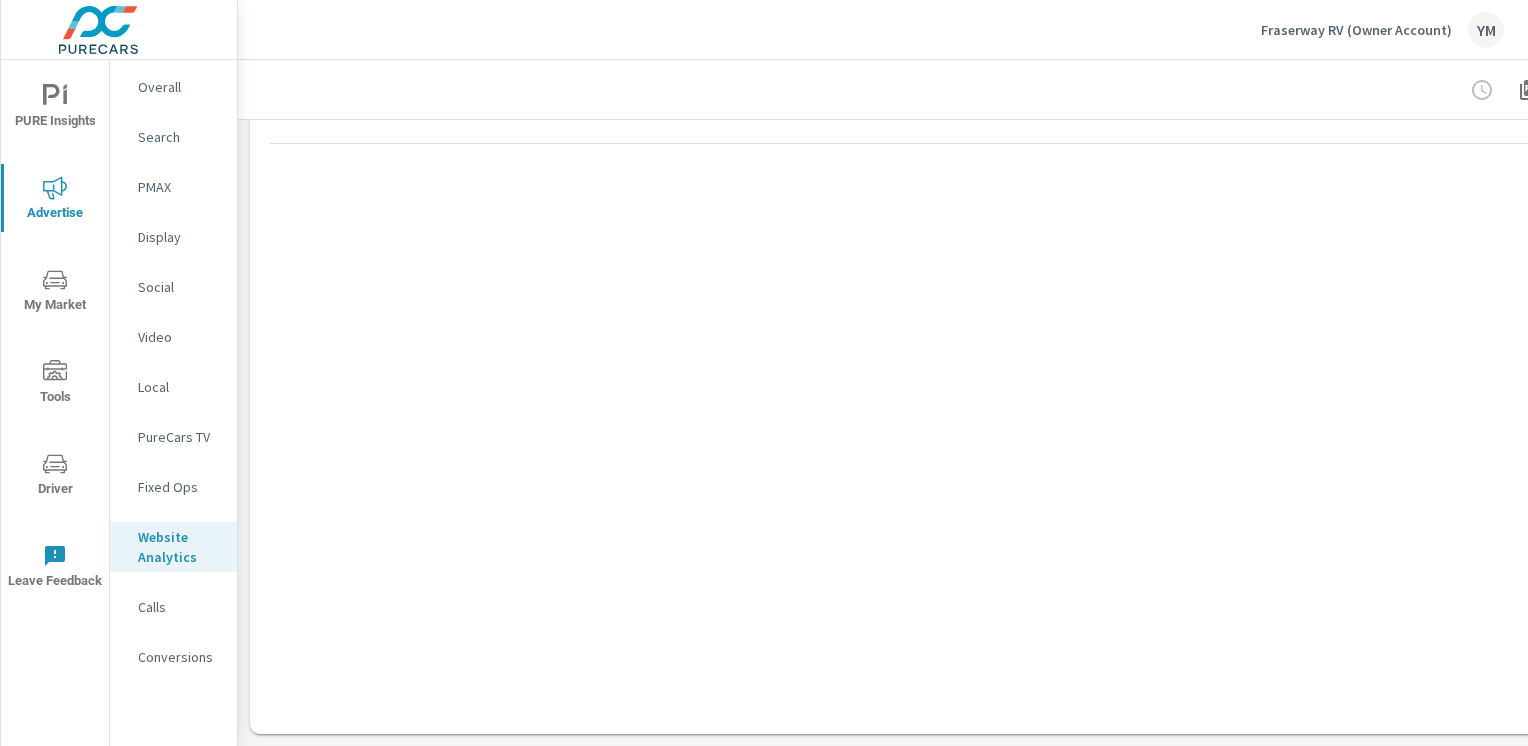 click on "Overall" at bounding box center [179, 87] 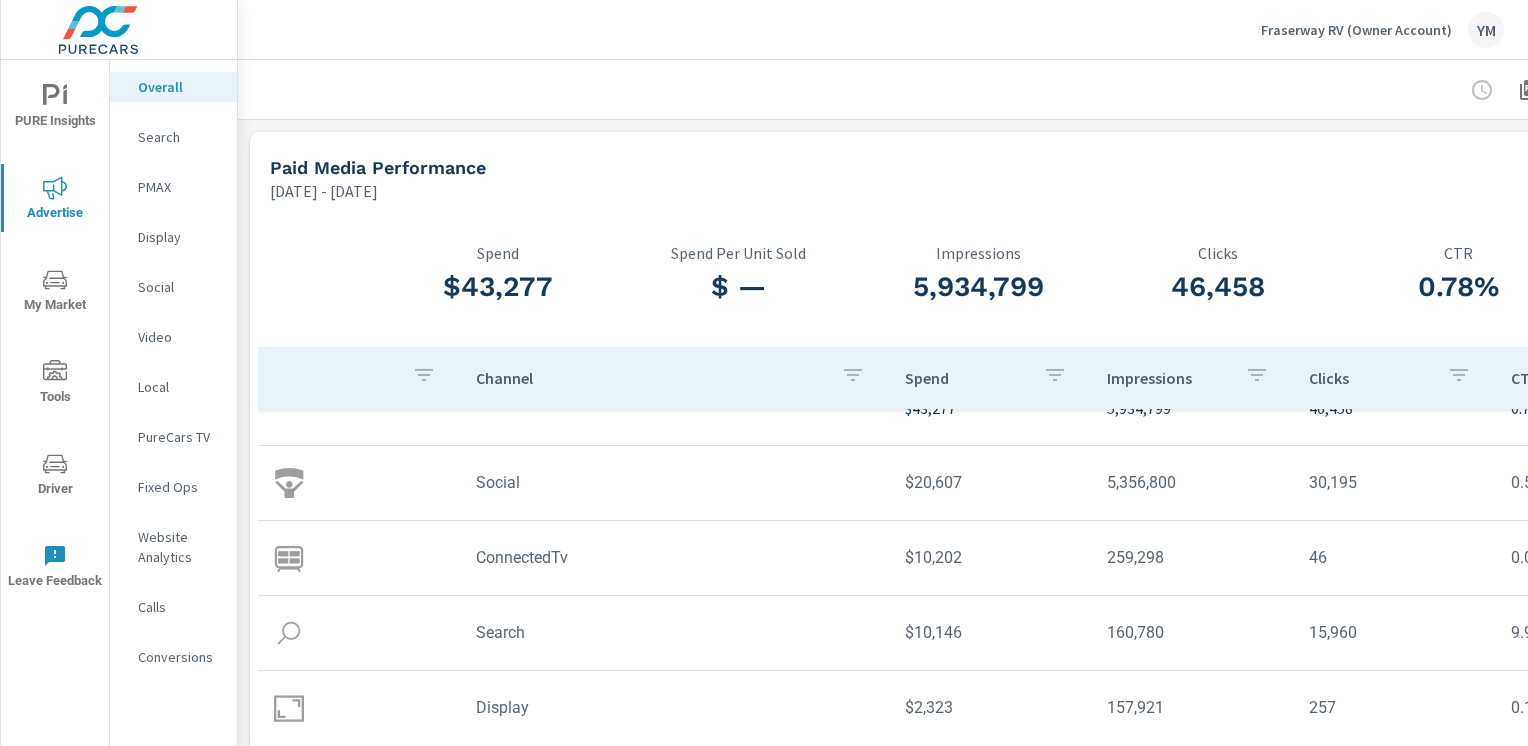 scroll, scrollTop: 59, scrollLeft: 0, axis: vertical 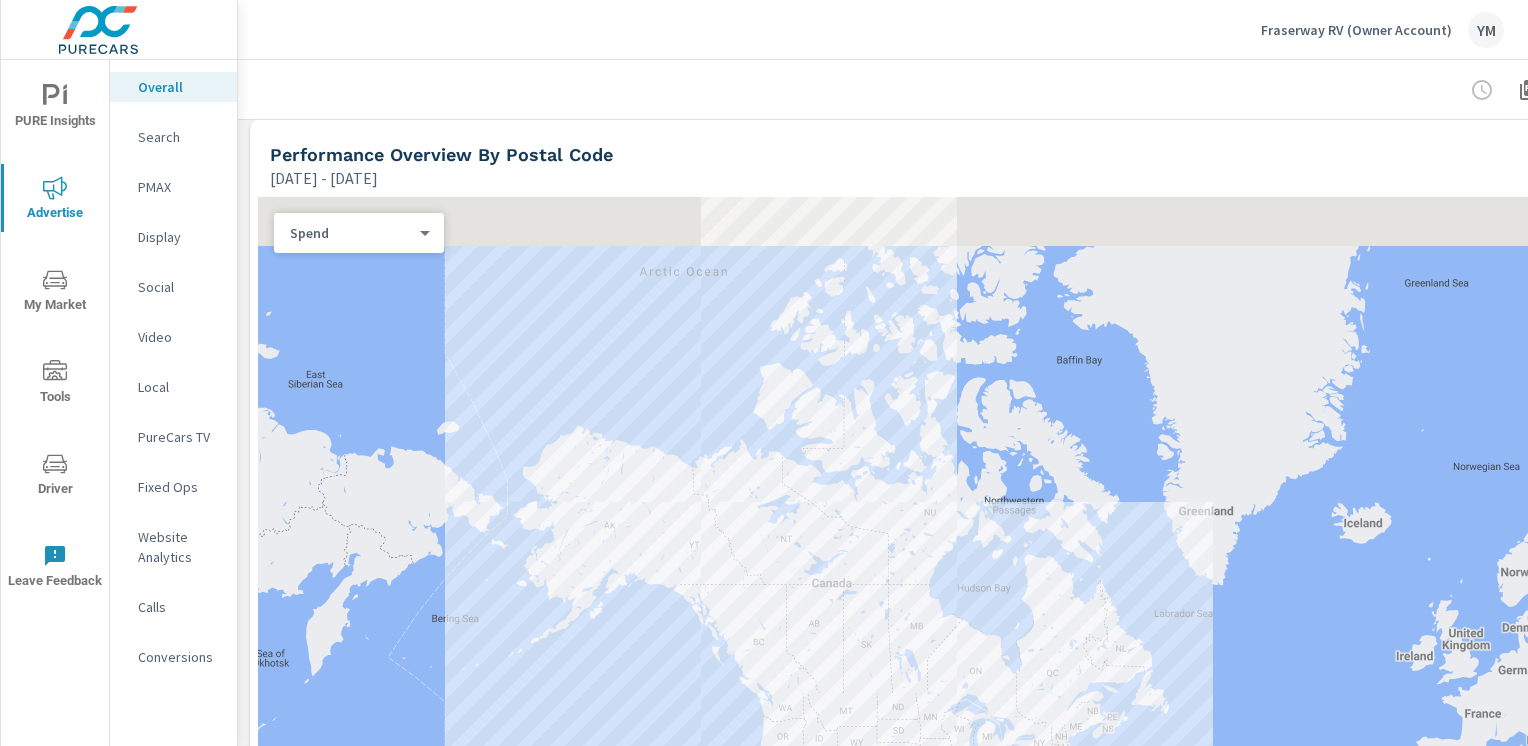drag, startPoint x: 919, startPoint y: 298, endPoint x: 947, endPoint y: 721, distance: 423.9257 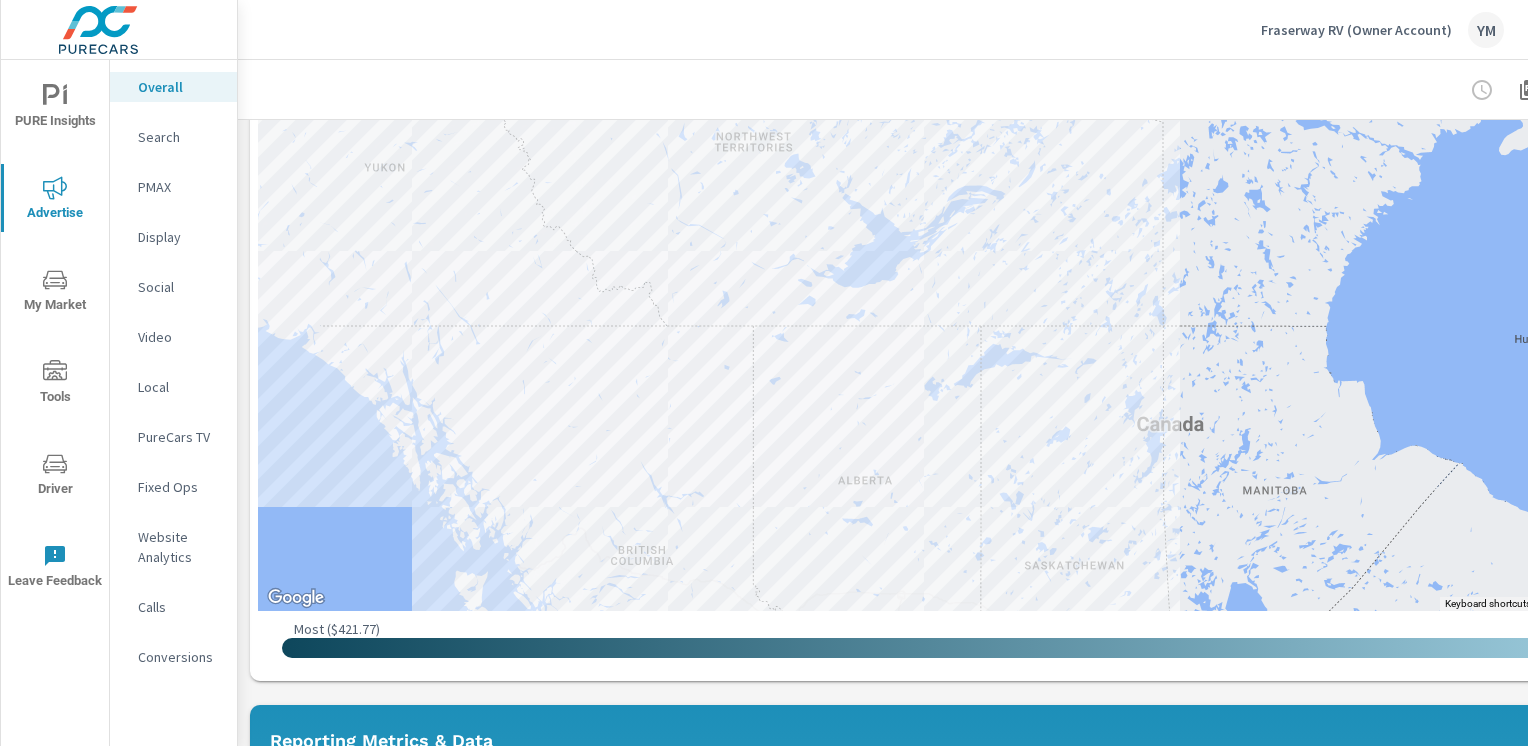scroll, scrollTop: 967, scrollLeft: 0, axis: vertical 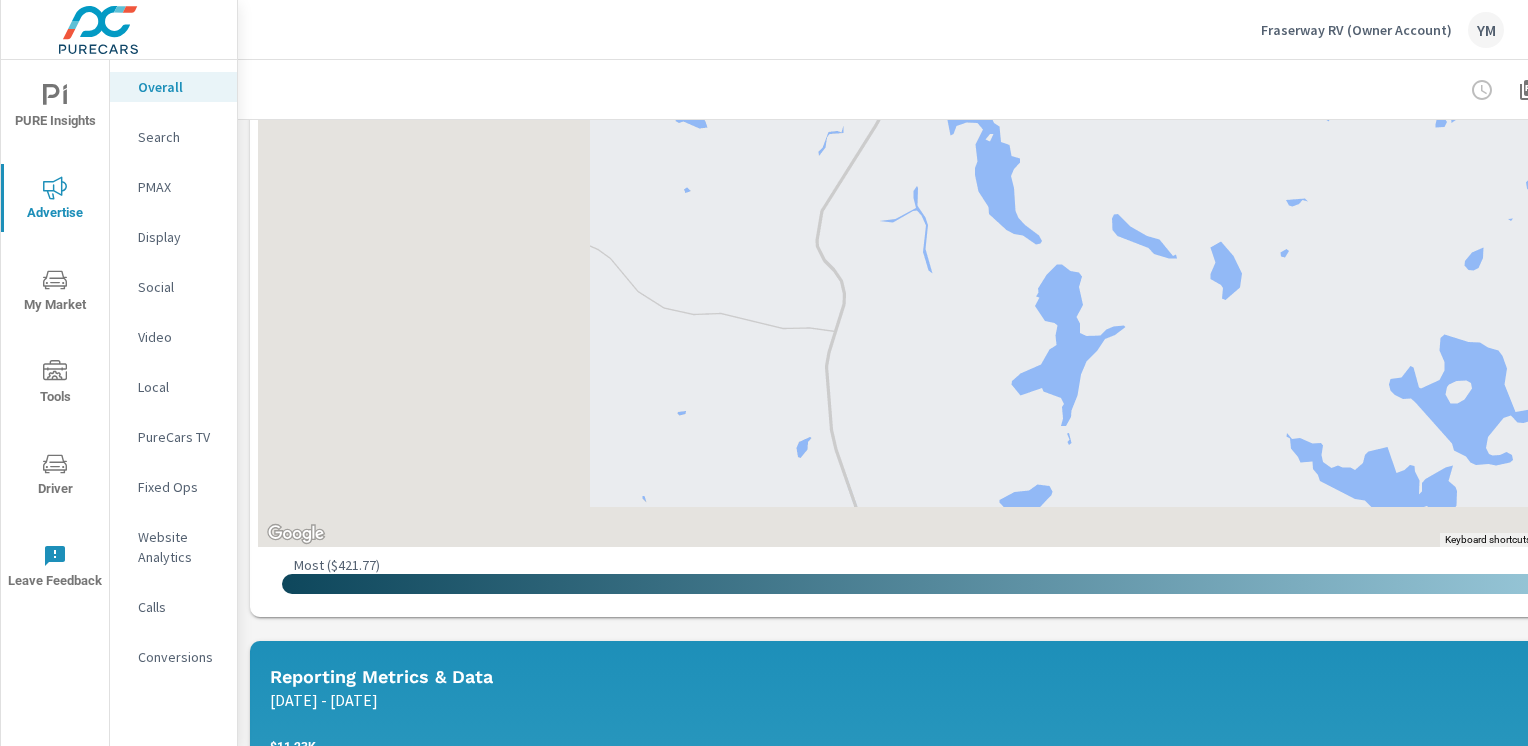 drag, startPoint x: 594, startPoint y: 407, endPoint x: 1396, endPoint y: 325, distance: 806.1811 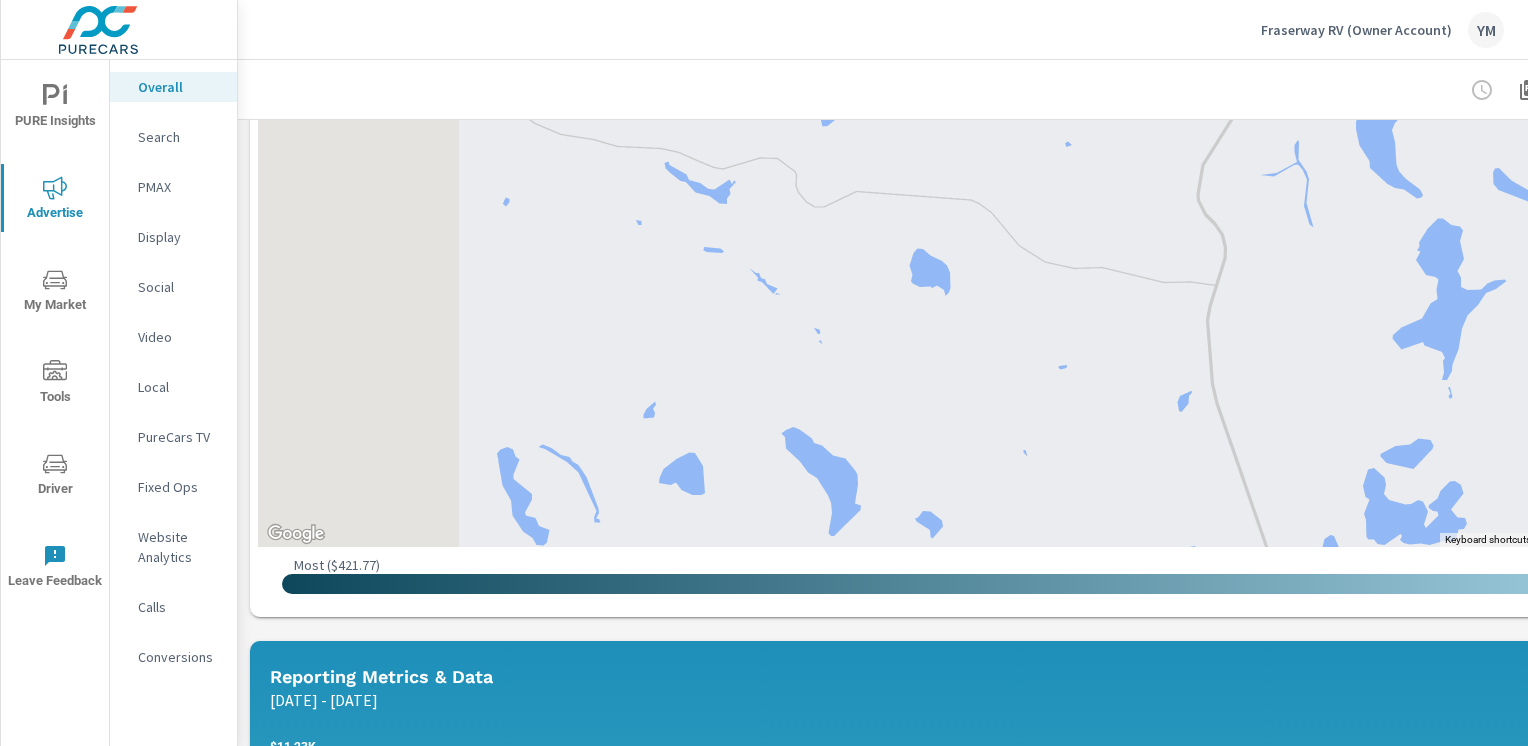 drag, startPoint x: 611, startPoint y: 399, endPoint x: 830, endPoint y: 382, distance: 219.65883 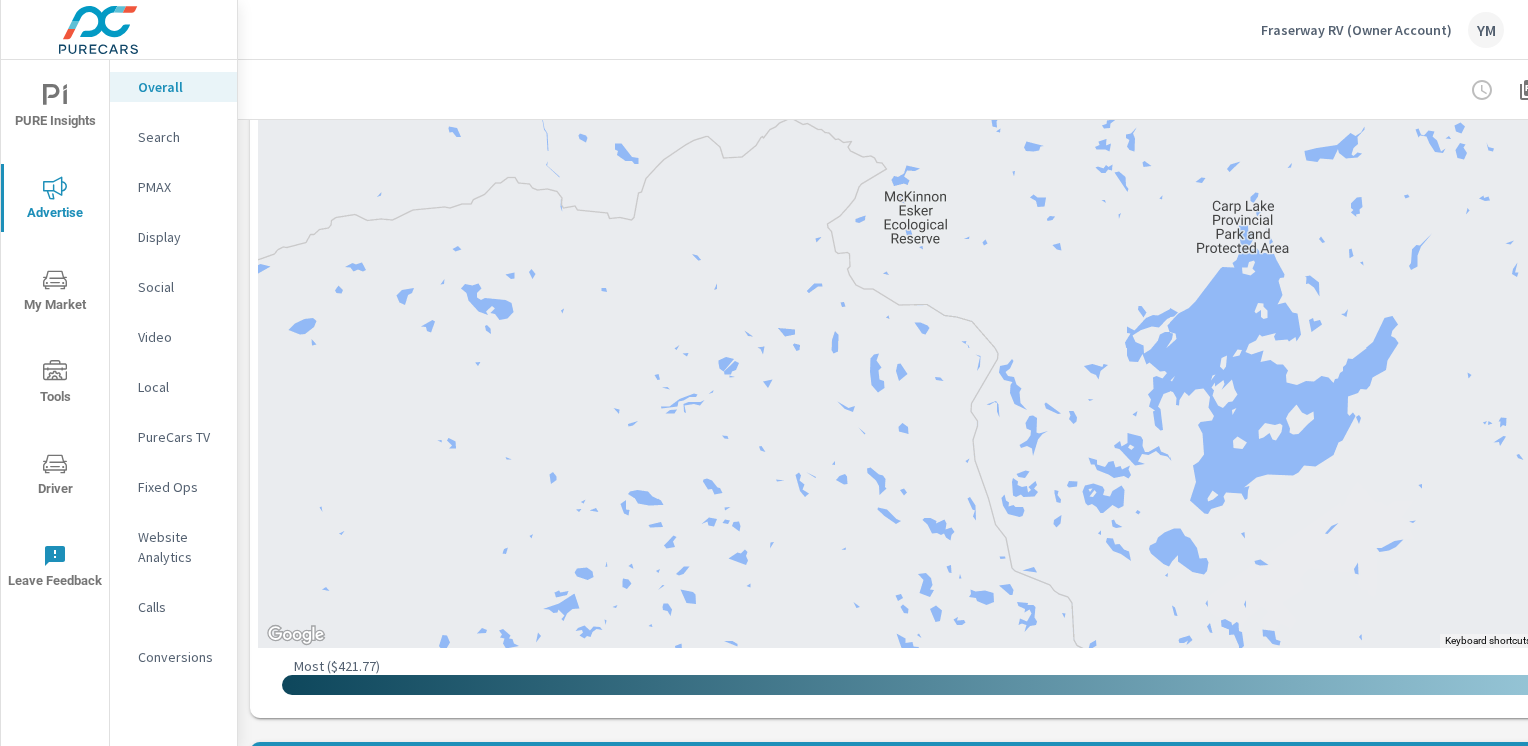 scroll, scrollTop: 856, scrollLeft: 0, axis: vertical 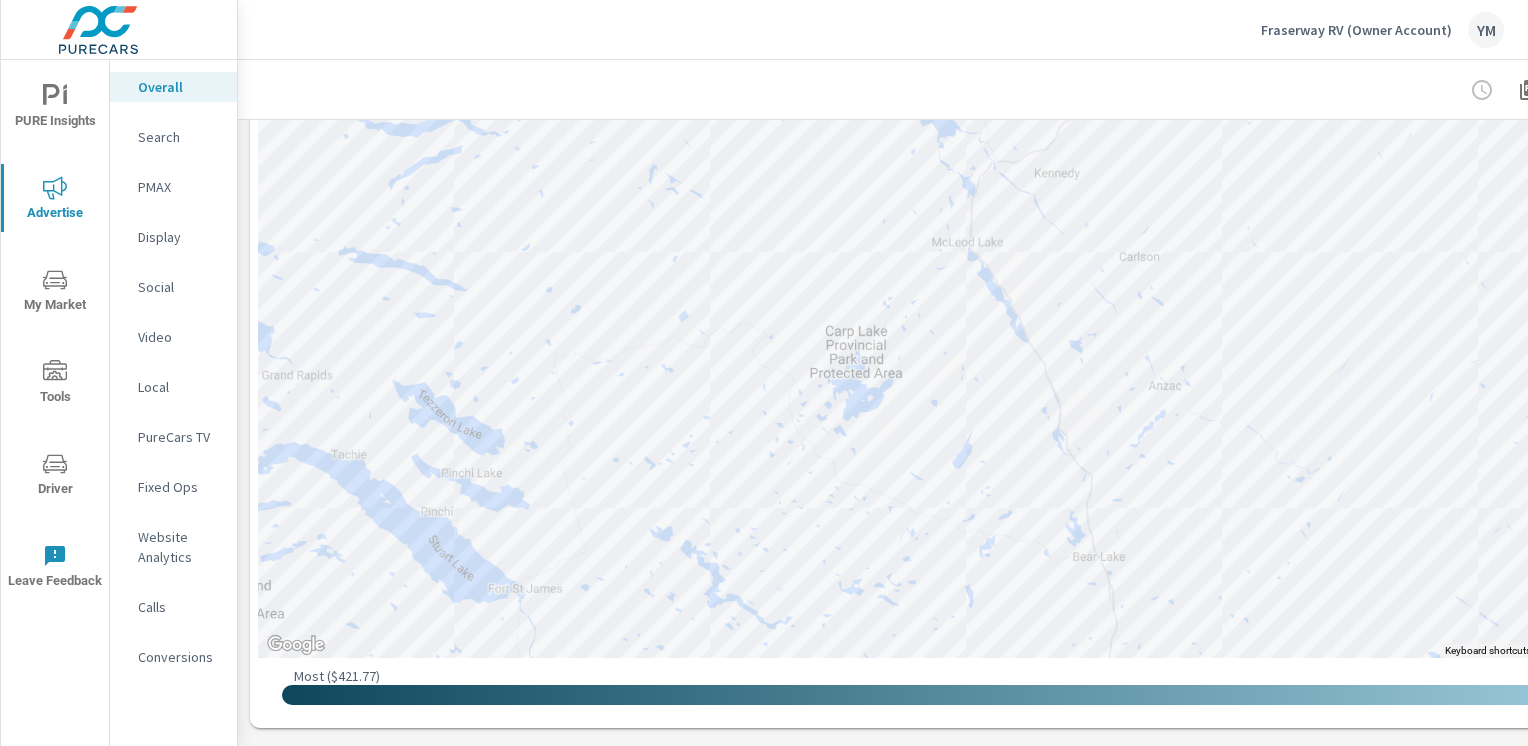 drag, startPoint x: 857, startPoint y: 692, endPoint x: 761, endPoint y: 659, distance: 101.51354 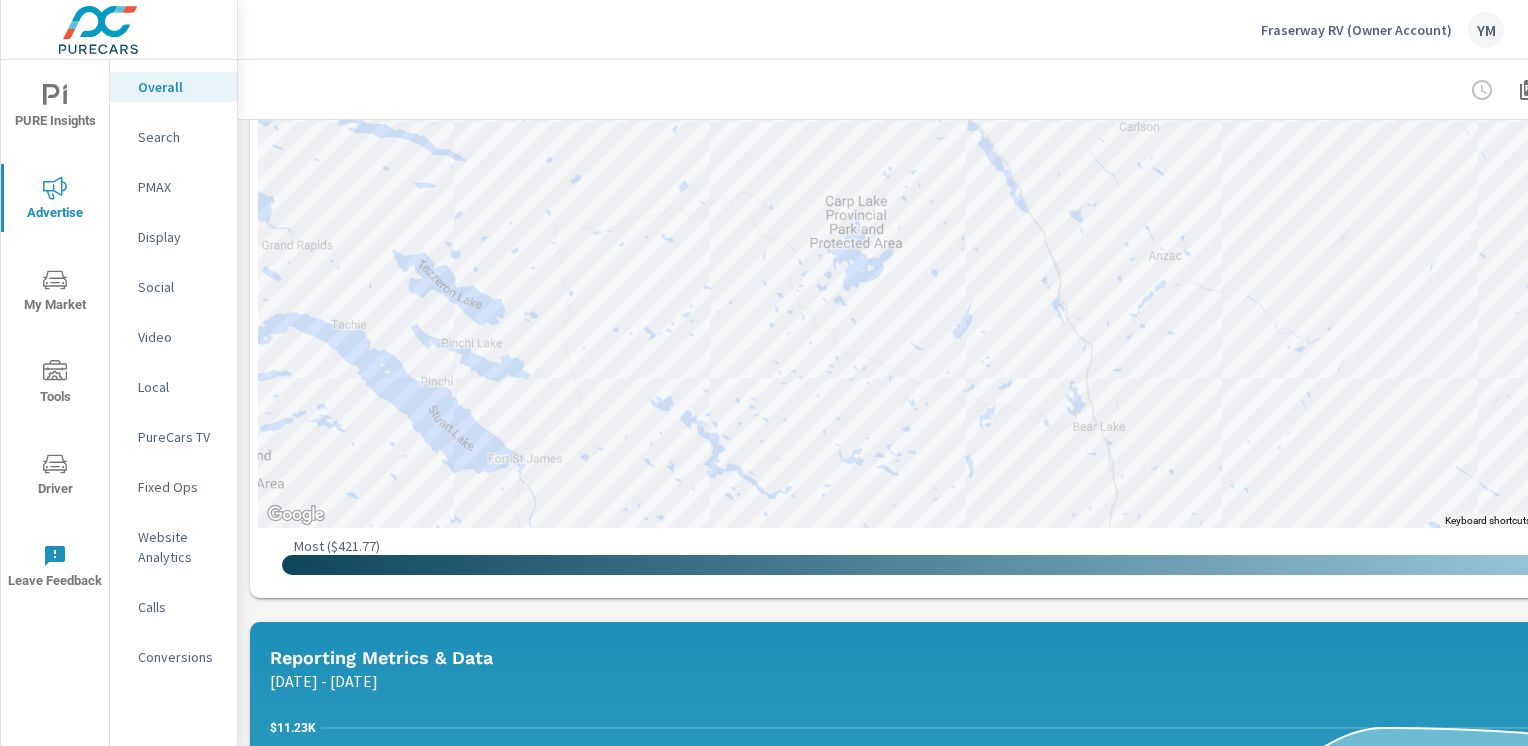 scroll, scrollTop: 853, scrollLeft: 0, axis: vertical 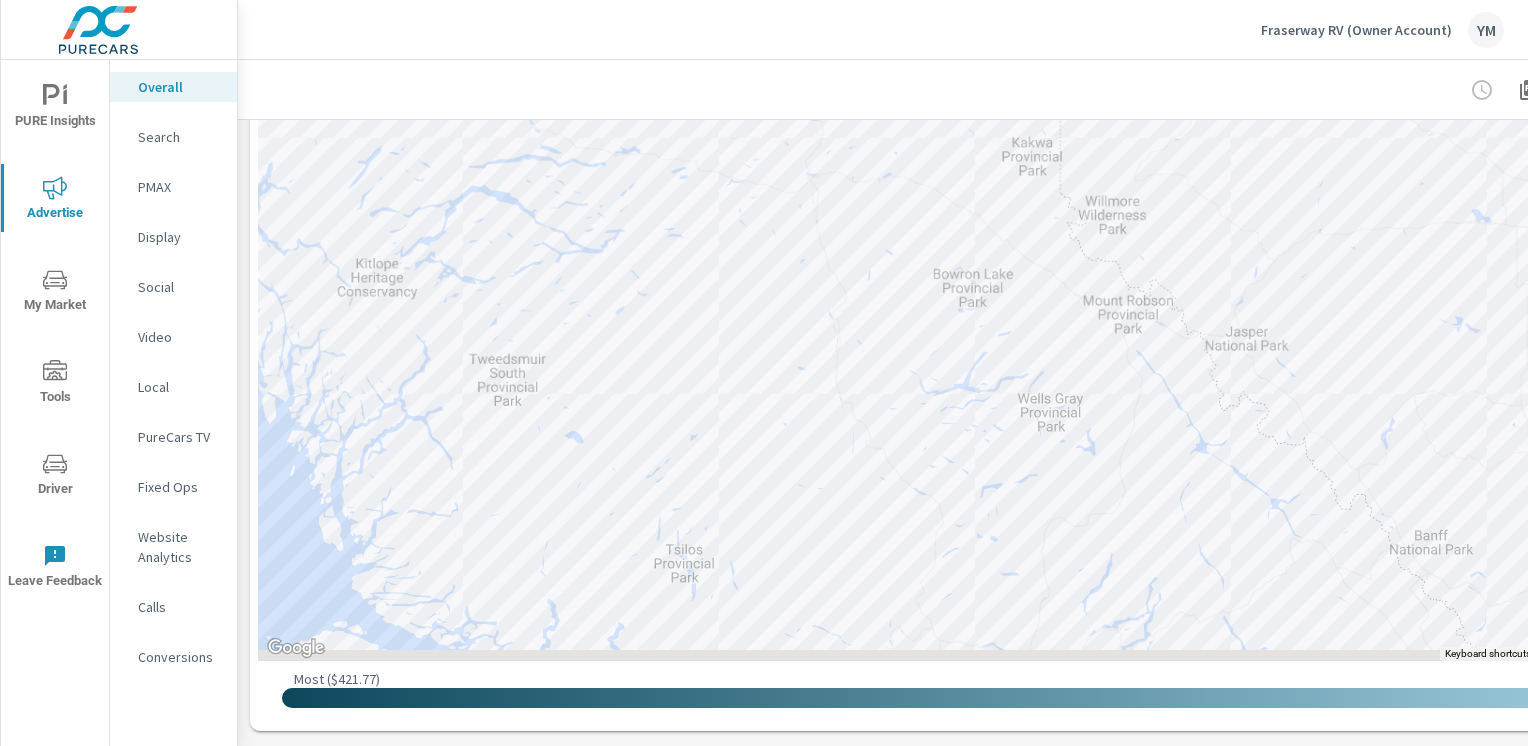 drag, startPoint x: 1152, startPoint y: 597, endPoint x: 1019, endPoint y: 179, distance: 438.64905 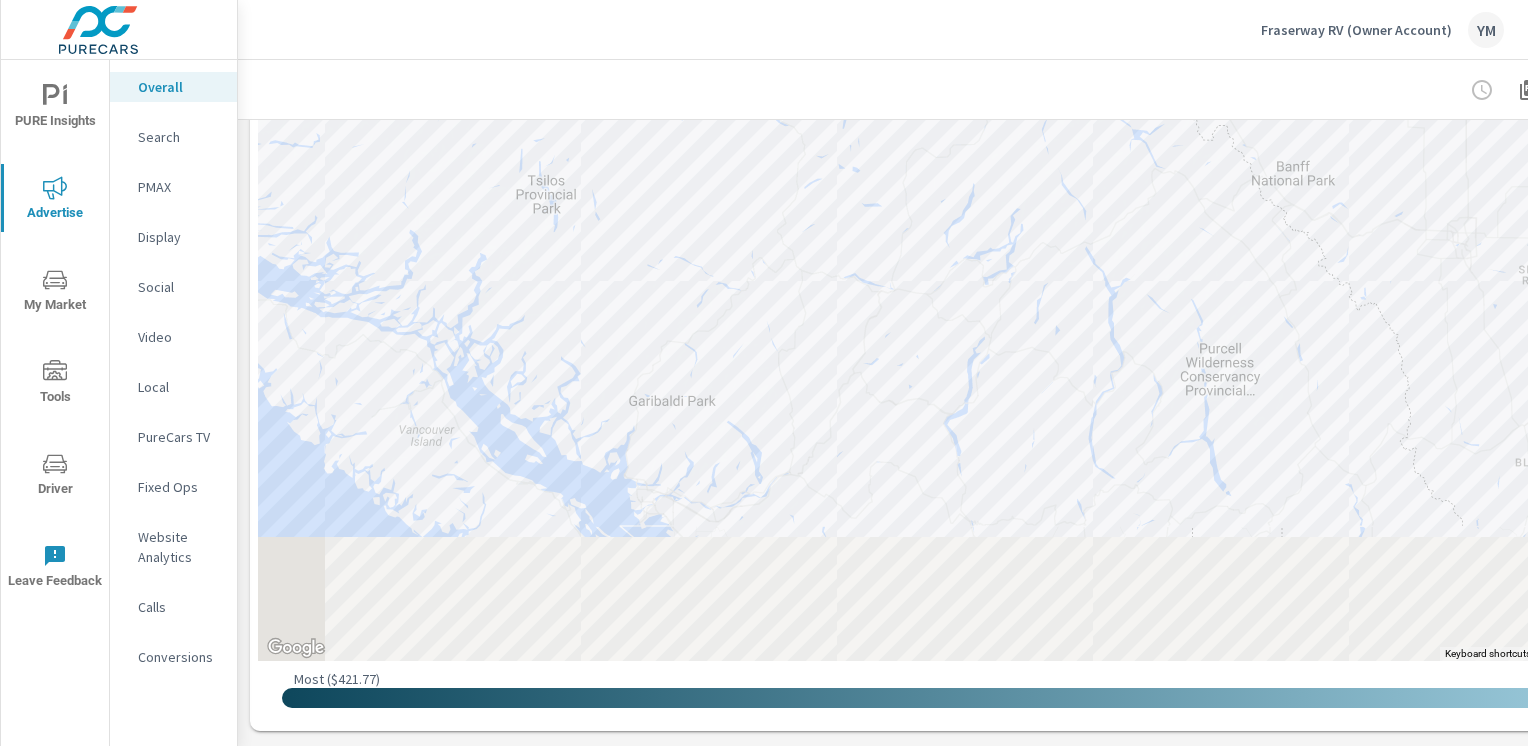 drag, startPoint x: 1158, startPoint y: 596, endPoint x: 1040, endPoint y: 278, distance: 339.18726 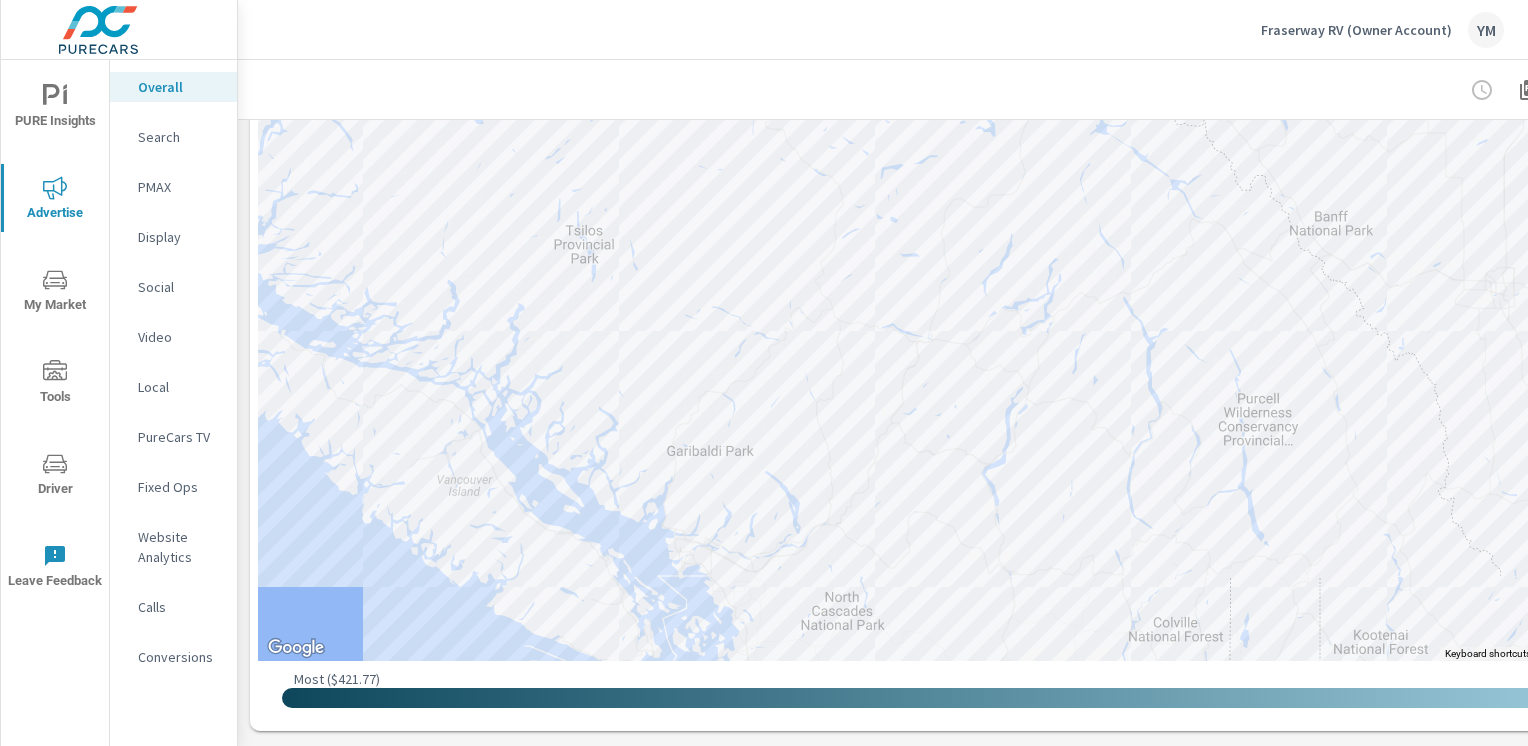 drag, startPoint x: 1094, startPoint y: 518, endPoint x: 1190, endPoint y: 729, distance: 231.81242 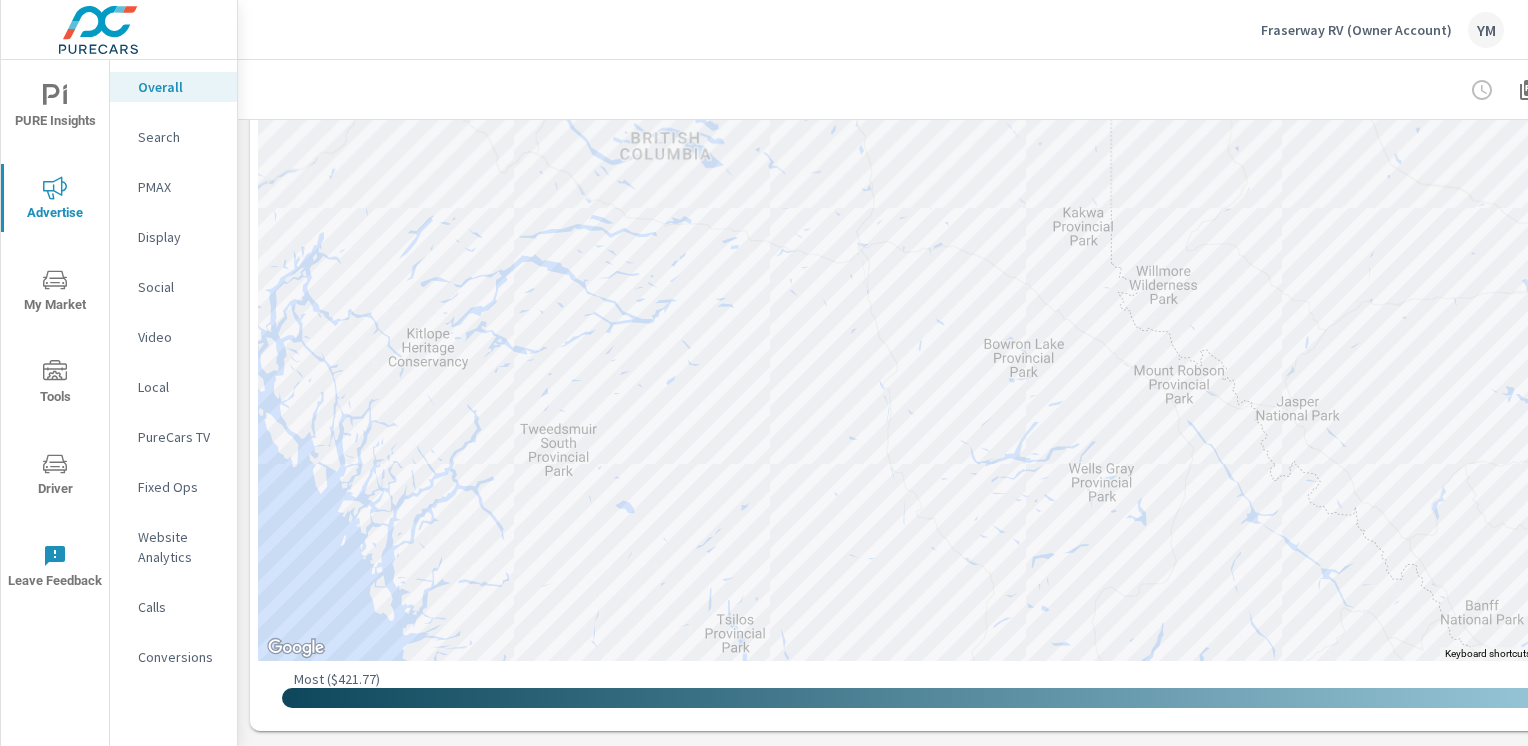 drag, startPoint x: 1082, startPoint y: 634, endPoint x: 1126, endPoint y: 705, distance: 83.528435 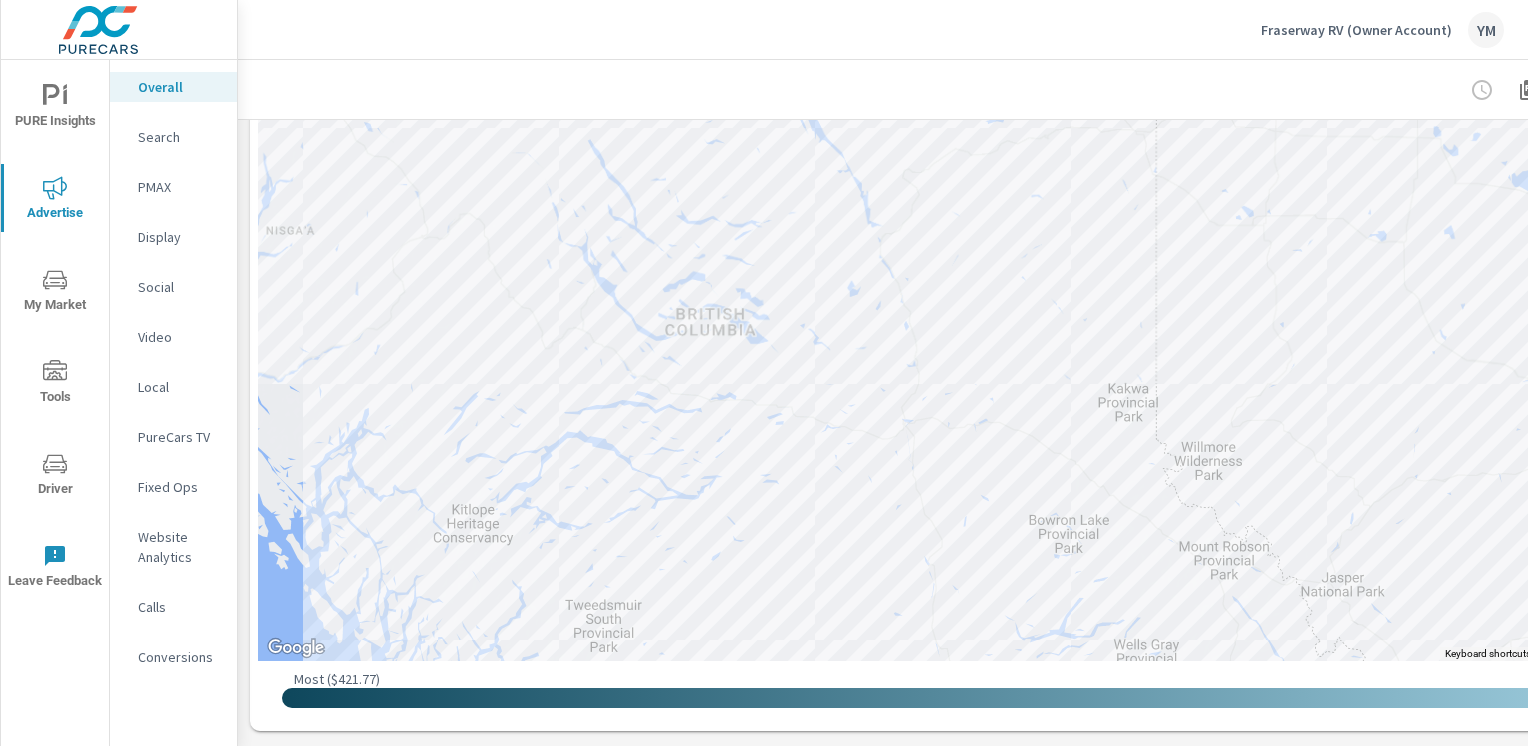 drag, startPoint x: 622, startPoint y: 372, endPoint x: 656, endPoint y: 530, distance: 161.61684 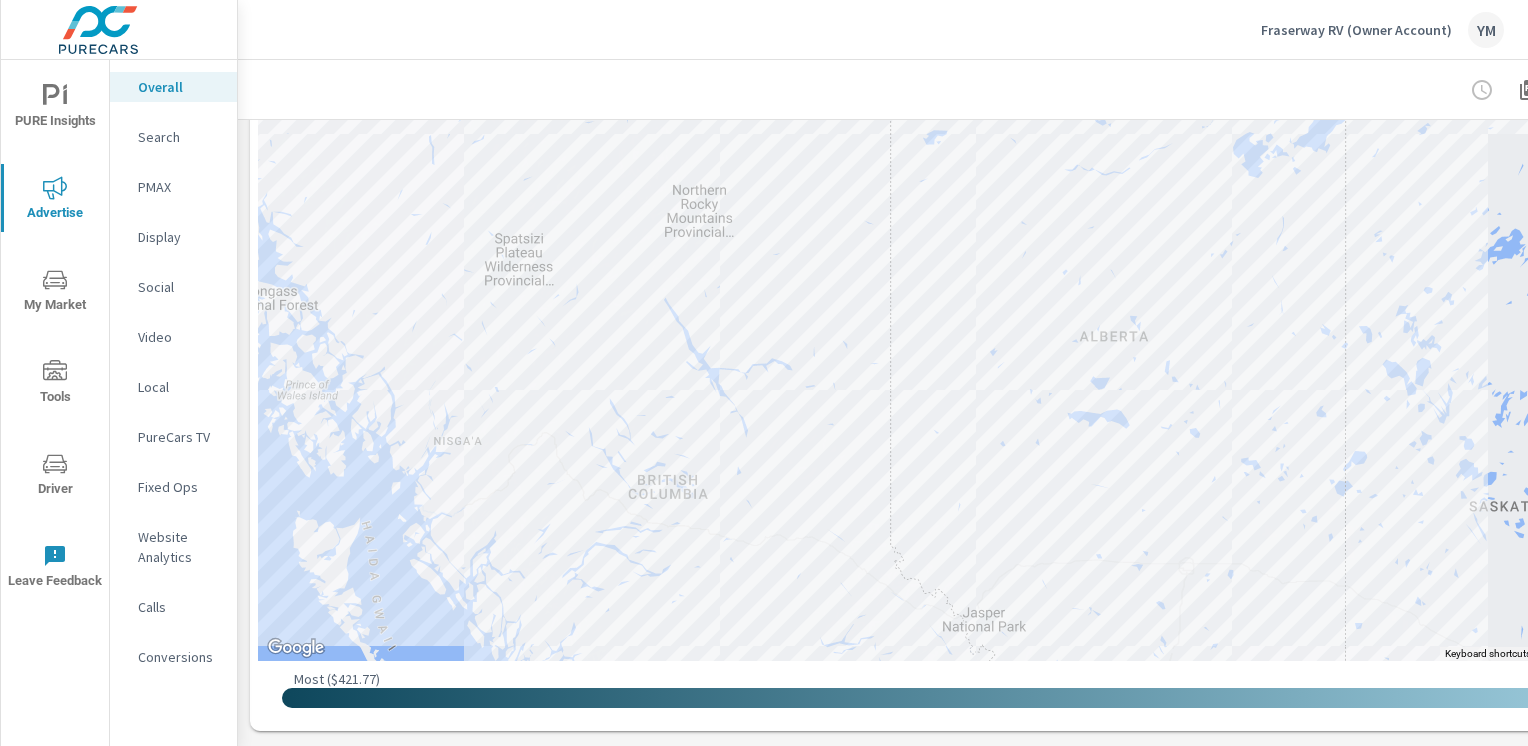 drag, startPoint x: 654, startPoint y: 413, endPoint x: 664, endPoint y: 494, distance: 81.61495 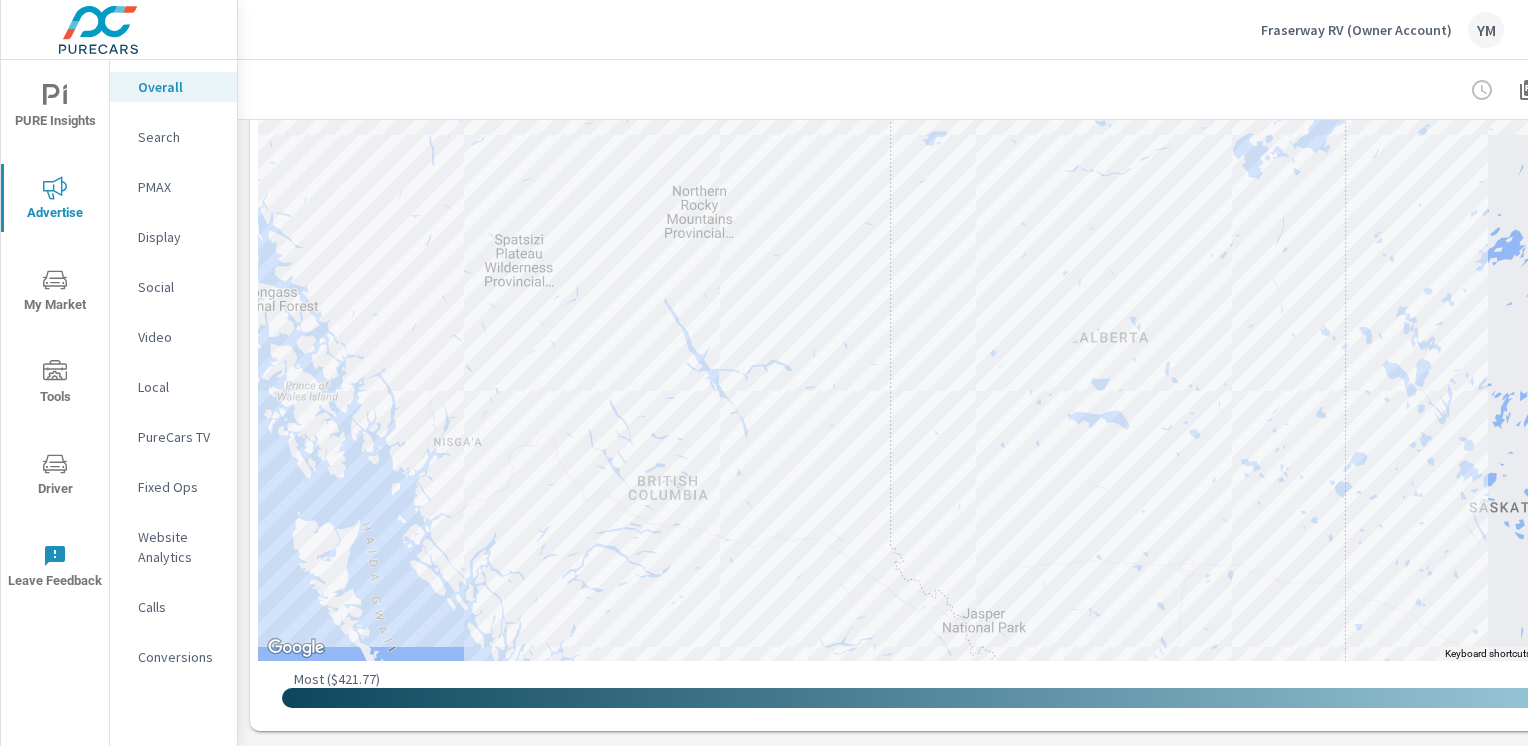 click at bounding box center (978, 337) 